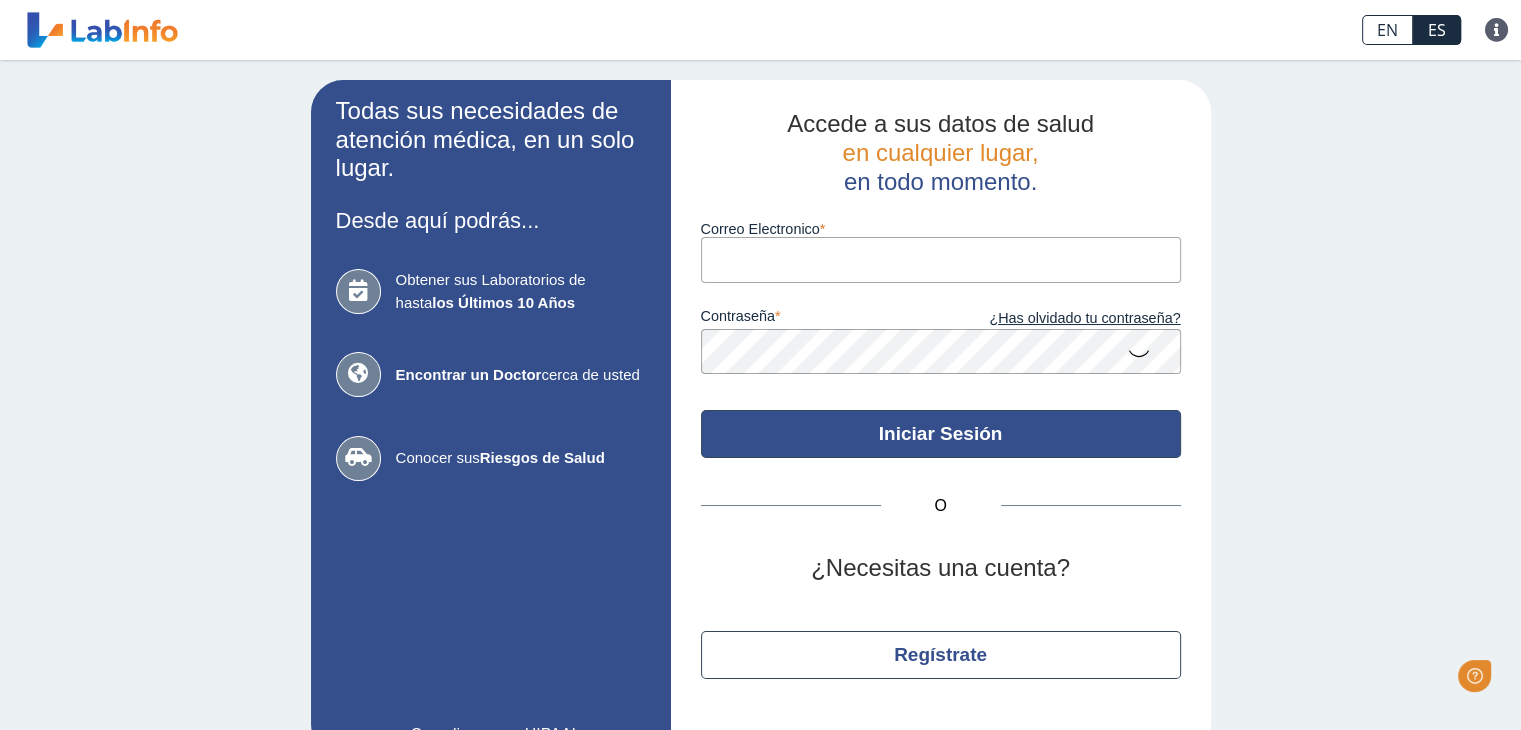 scroll, scrollTop: 0, scrollLeft: 0, axis: both 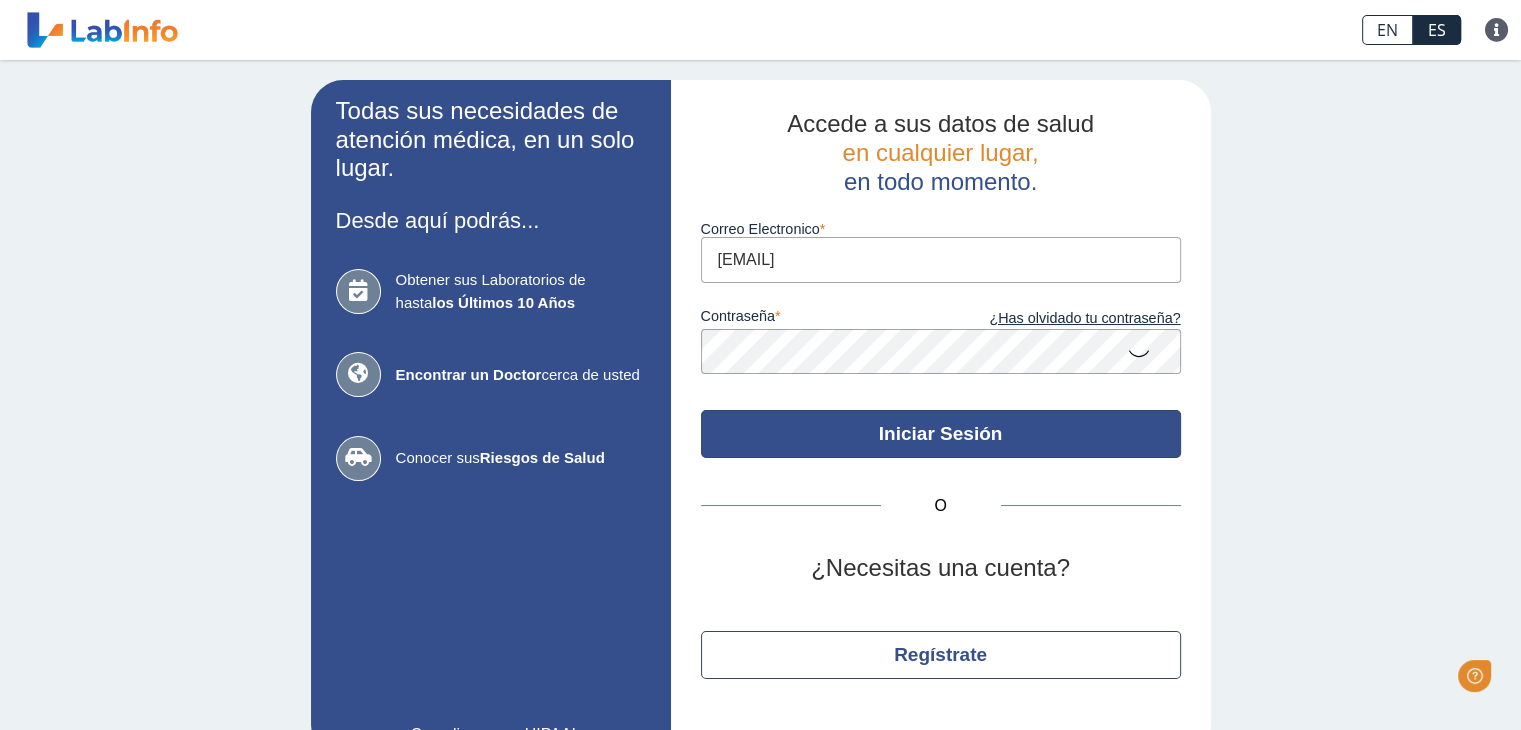 click on "Iniciar Sesión" 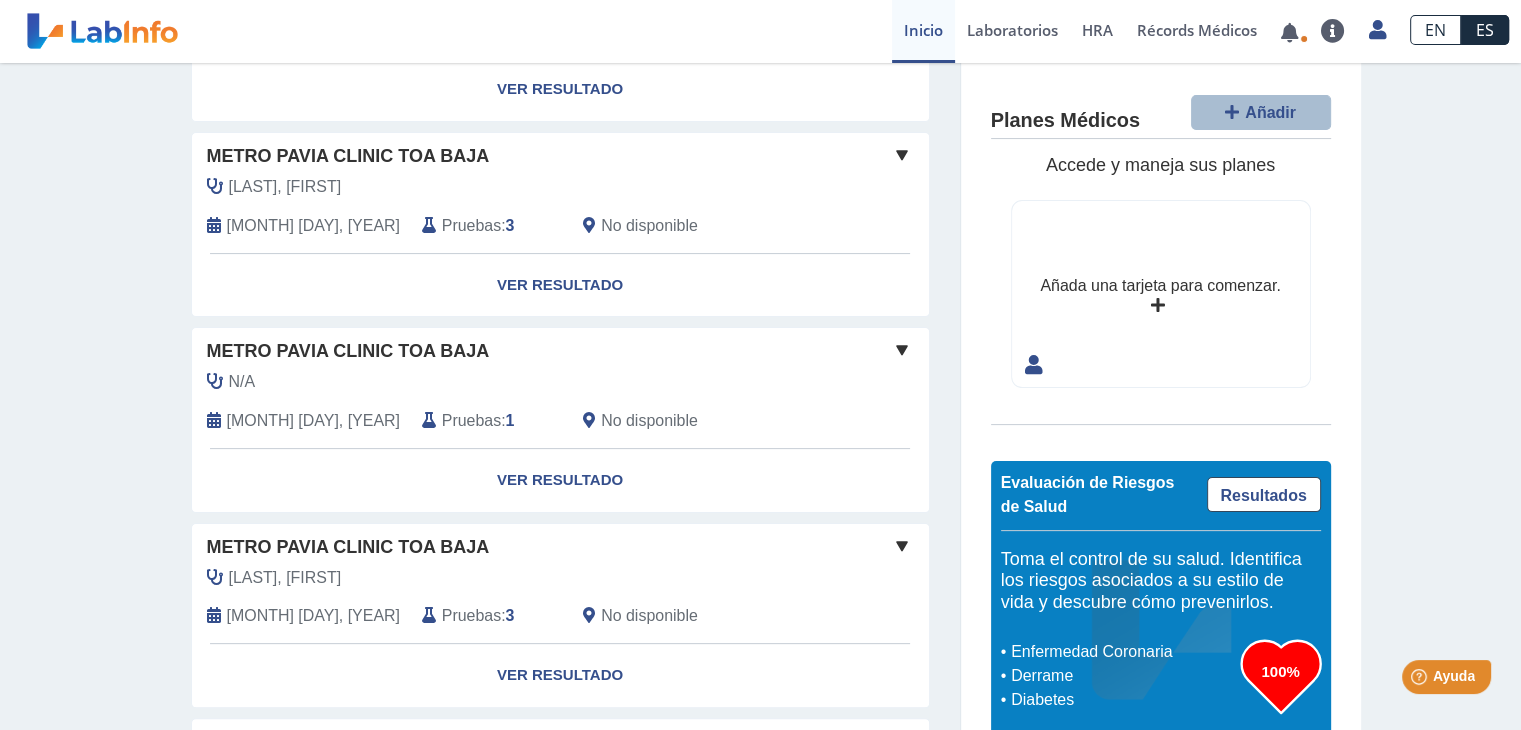 scroll, scrollTop: 500, scrollLeft: 0, axis: vertical 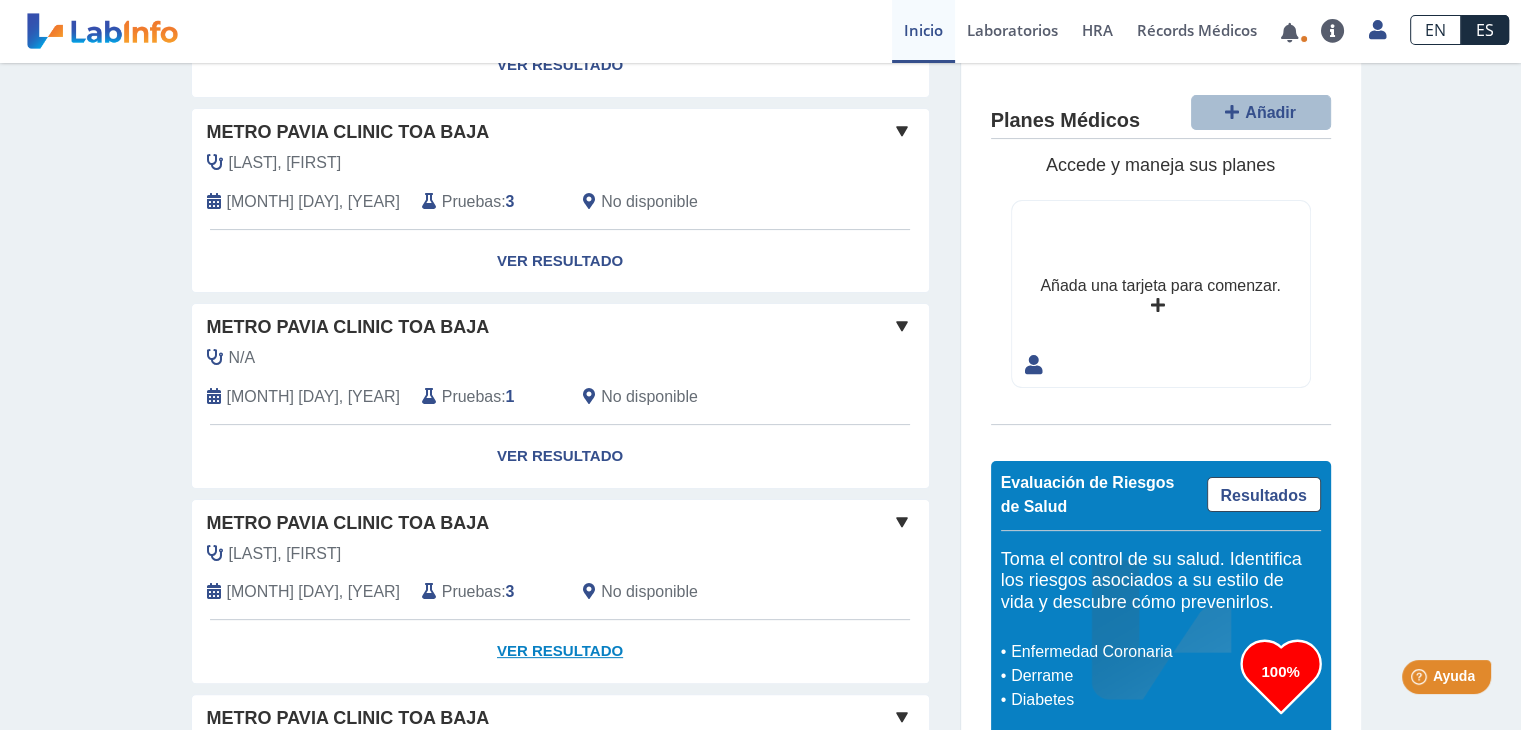 click on "Ver Resultado" 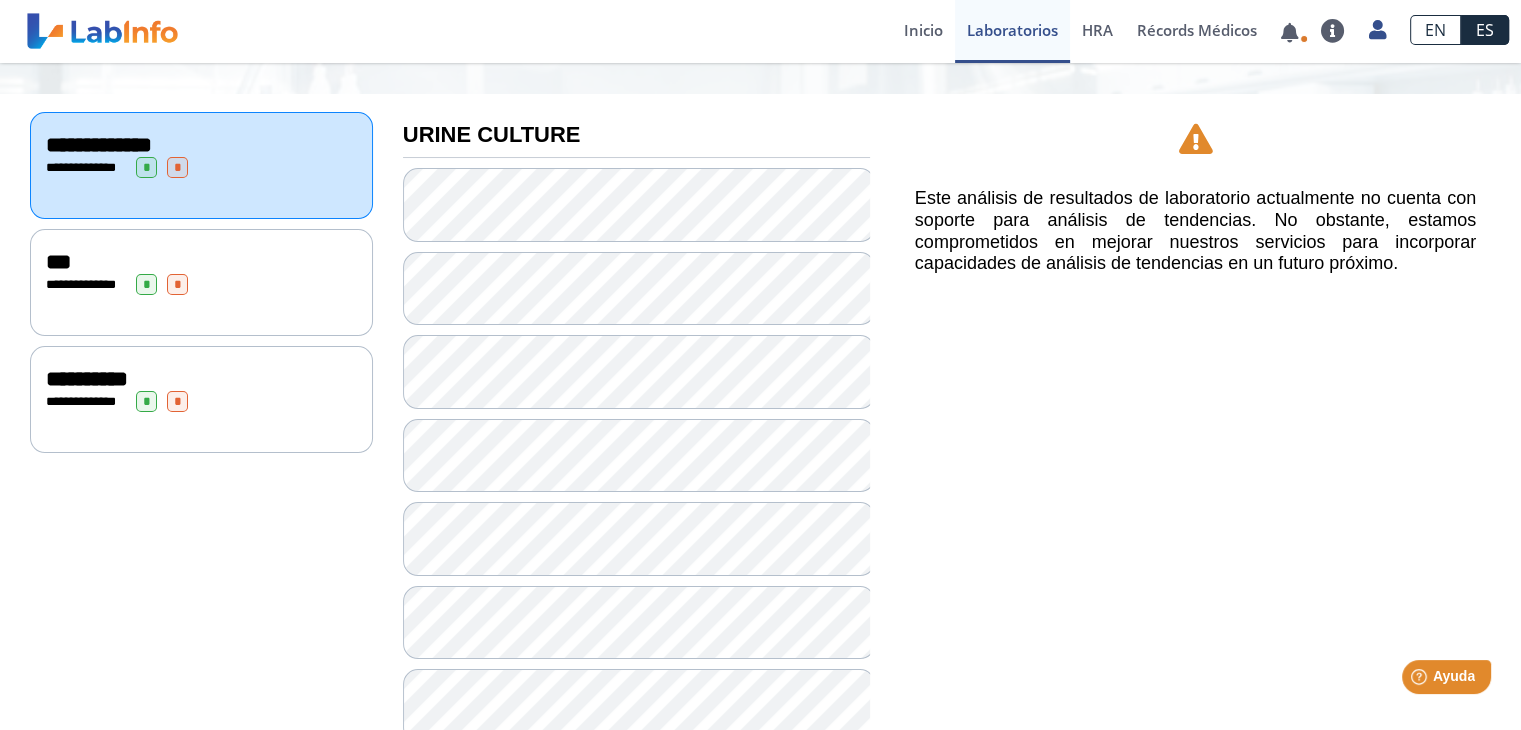 scroll, scrollTop: 0, scrollLeft: 0, axis: both 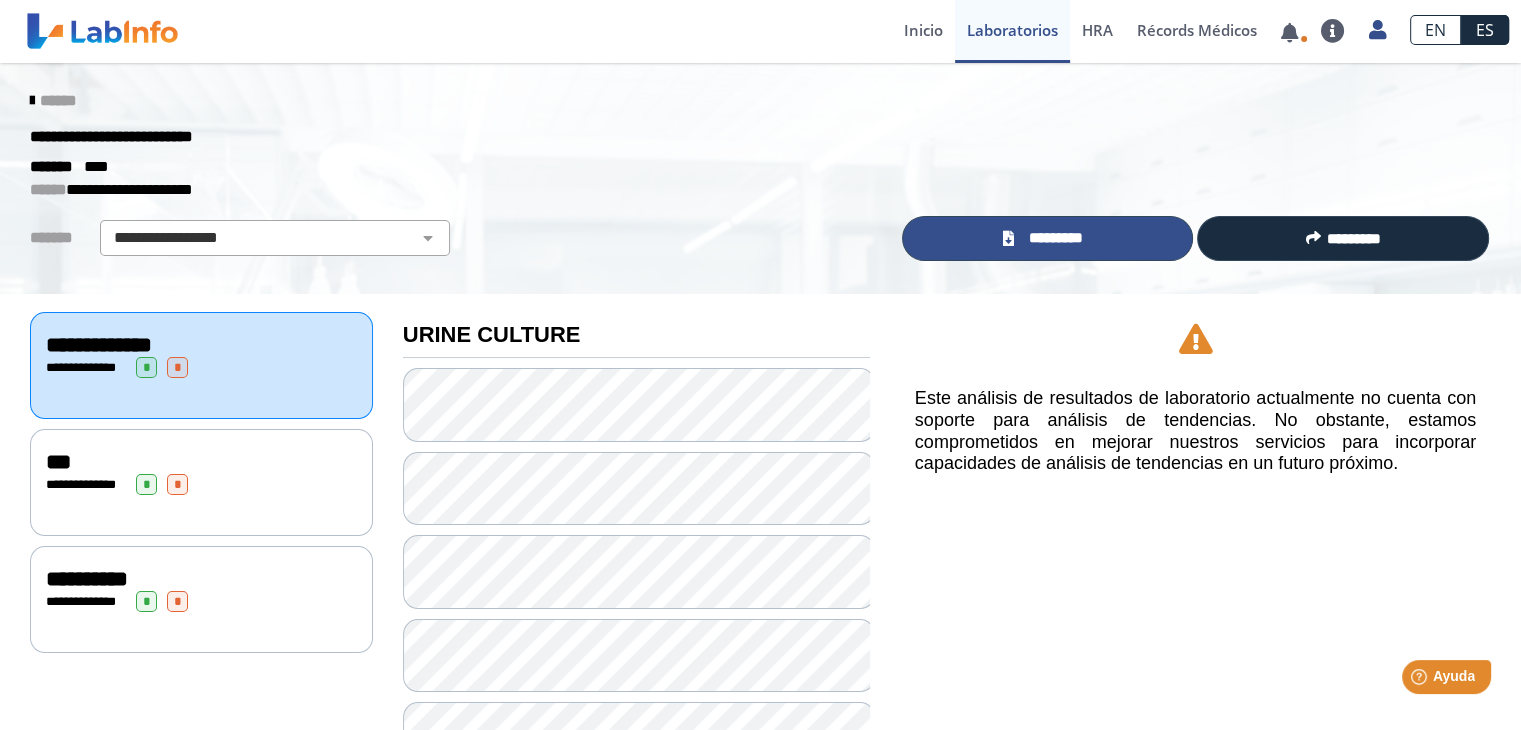 click on "*********" 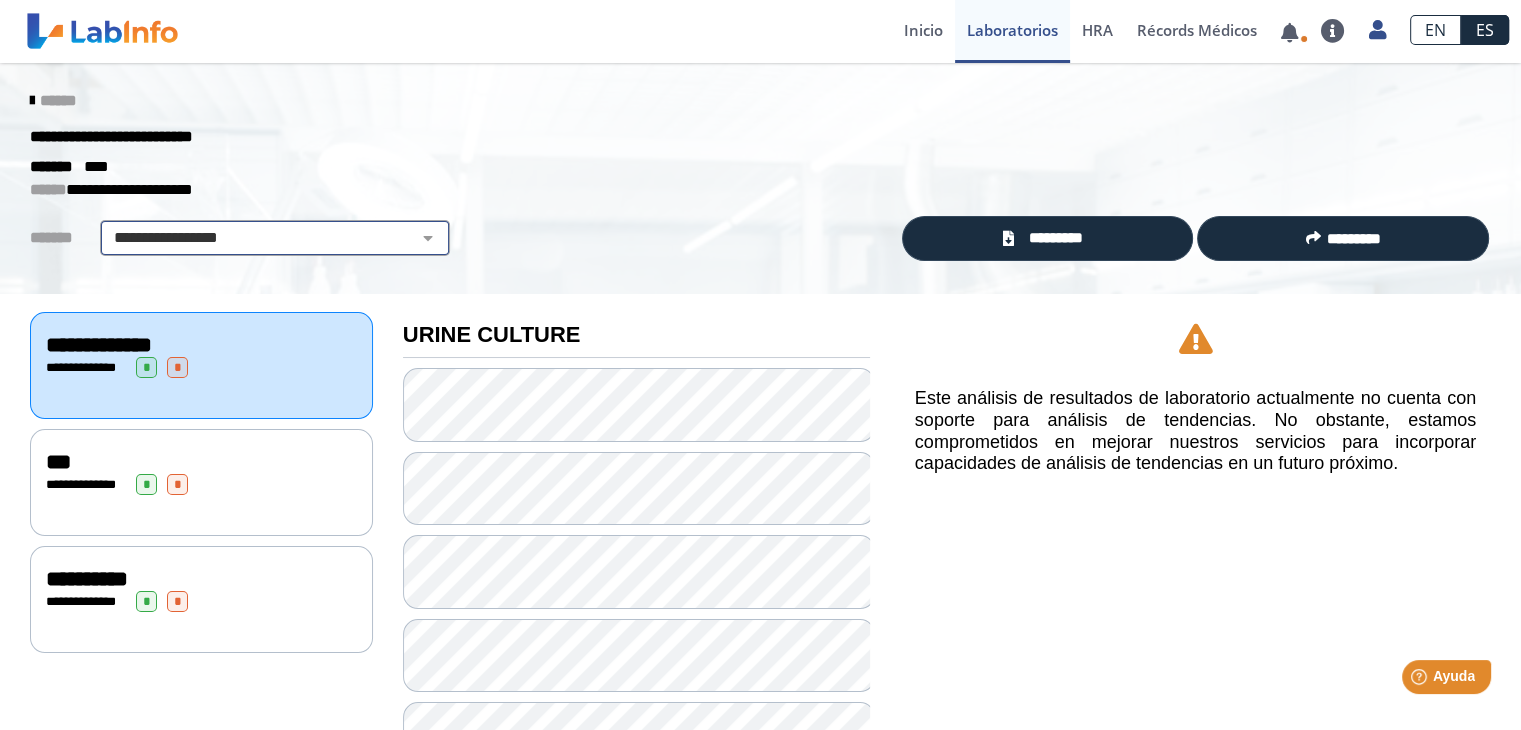 click on "**********" 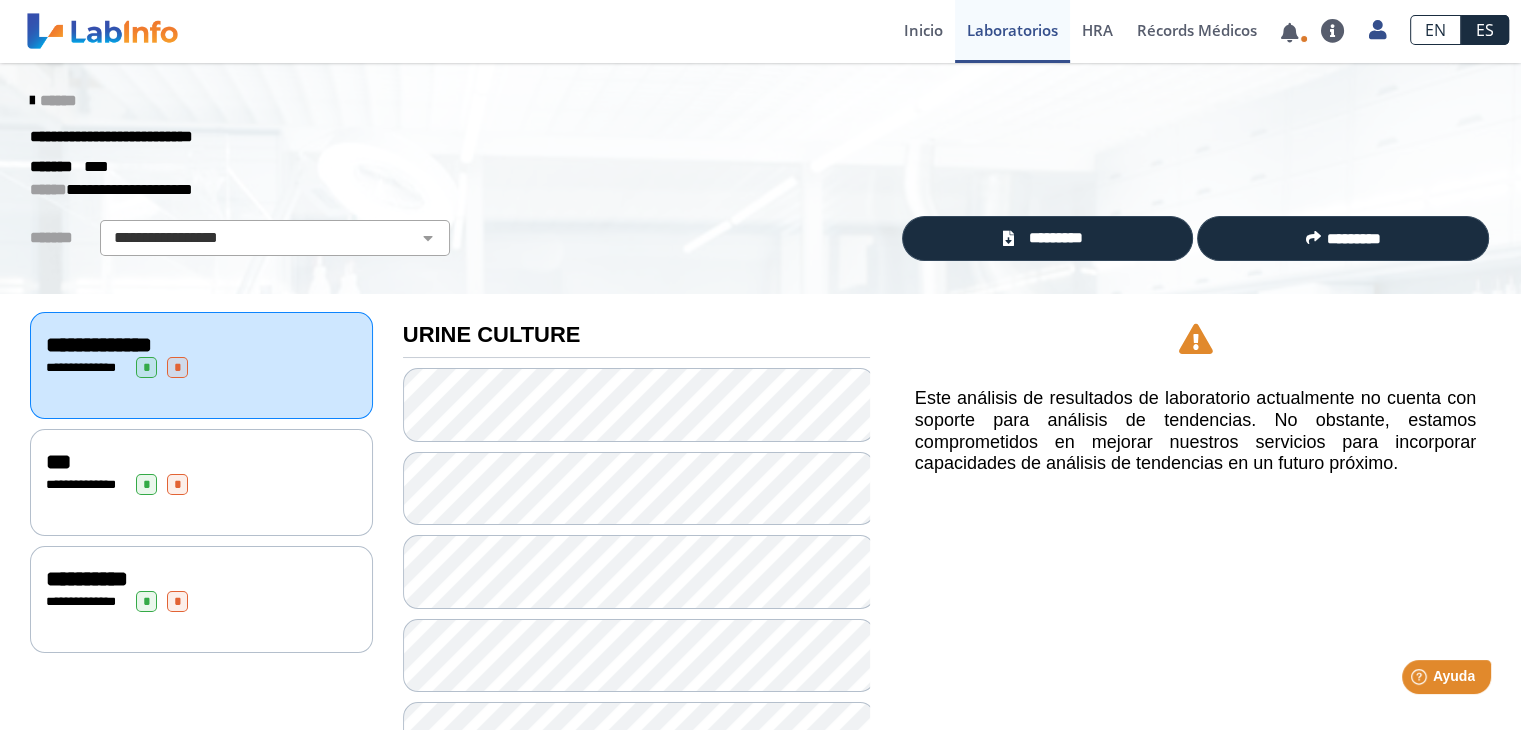 click on "******* ****" 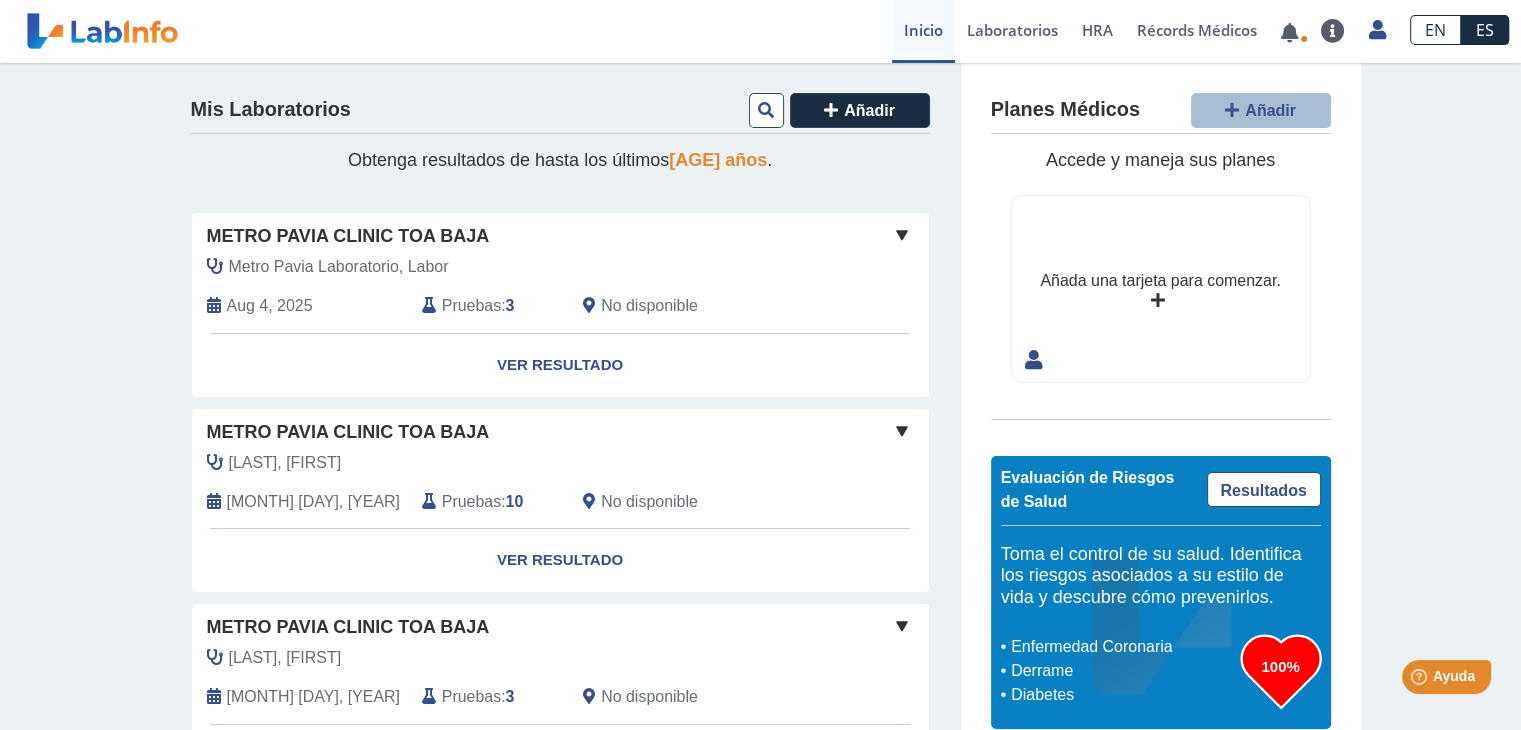 click on "[LAST], [FIRST]   [DATE] Pruebas :  10  No disponible" 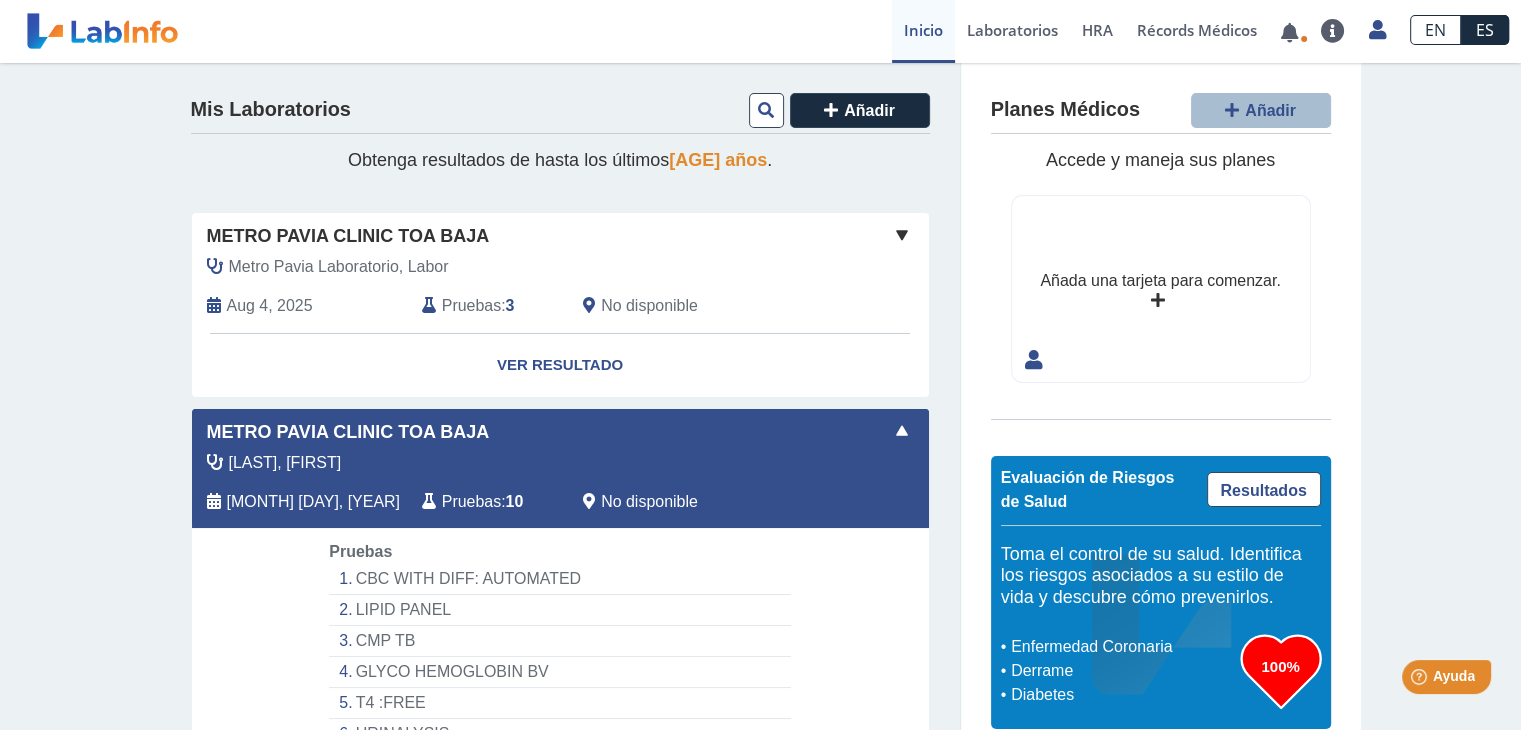 click on "[LAST], [FIRST]   [DATE] Pruebas :  10  No disponible" 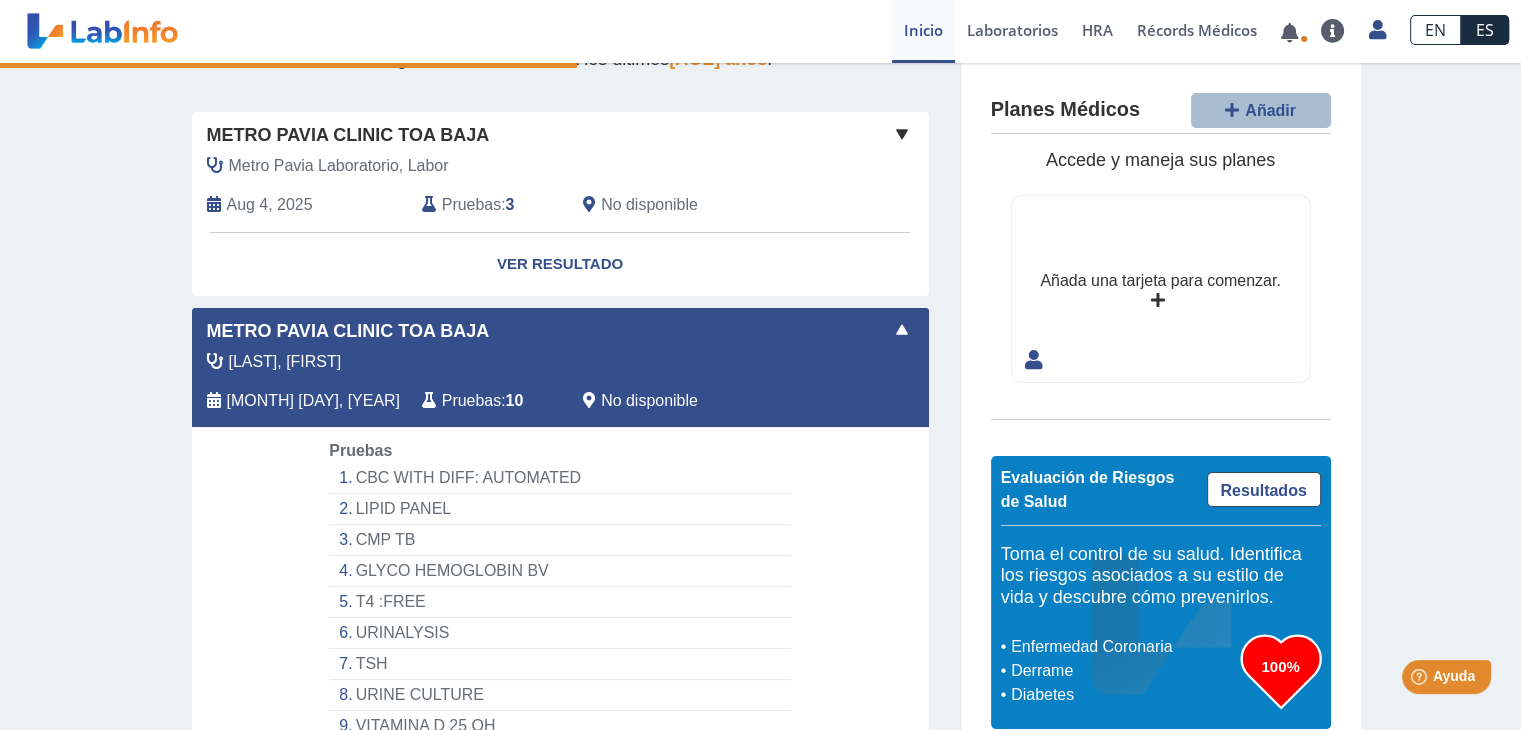 scroll, scrollTop: 200, scrollLeft: 0, axis: vertical 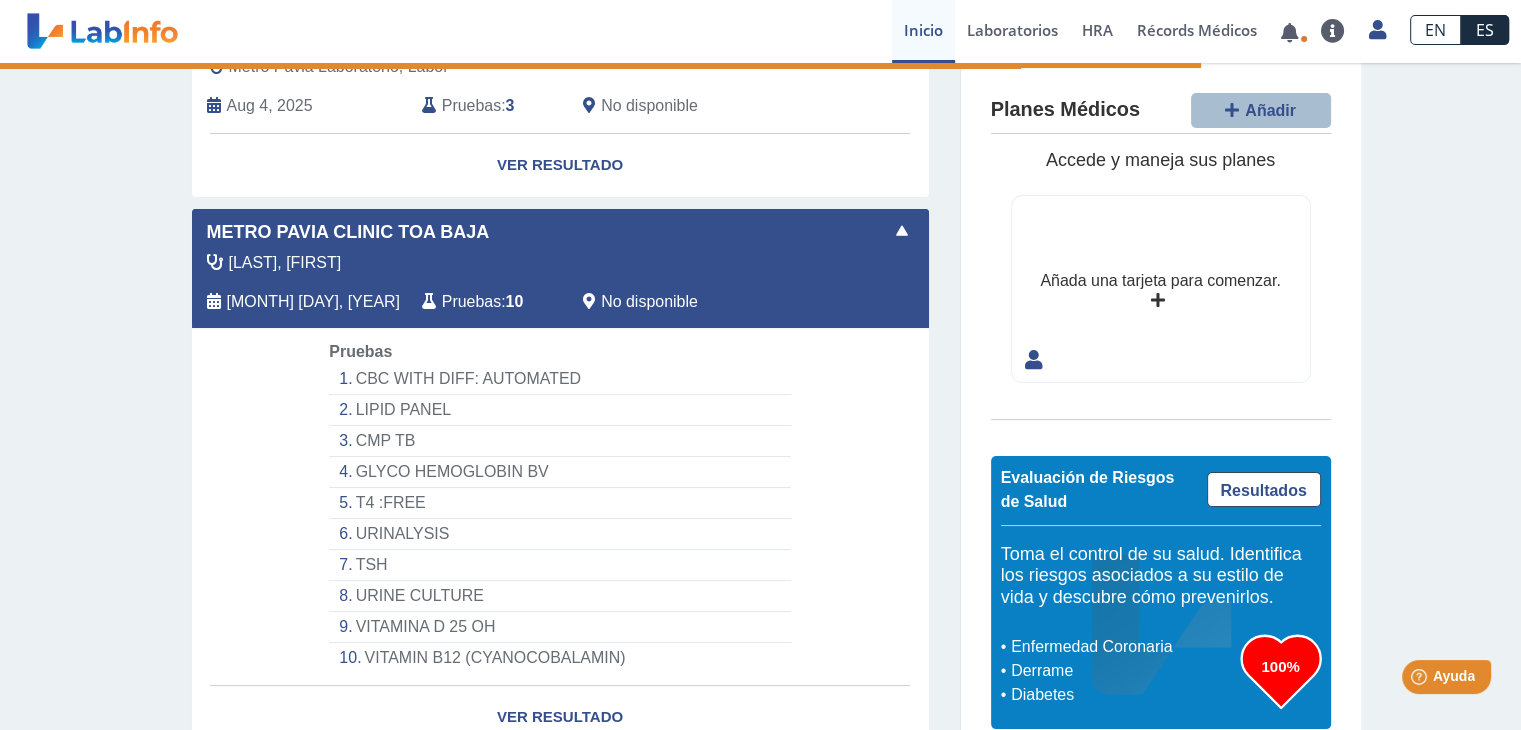 click on "URINE CULTURE" 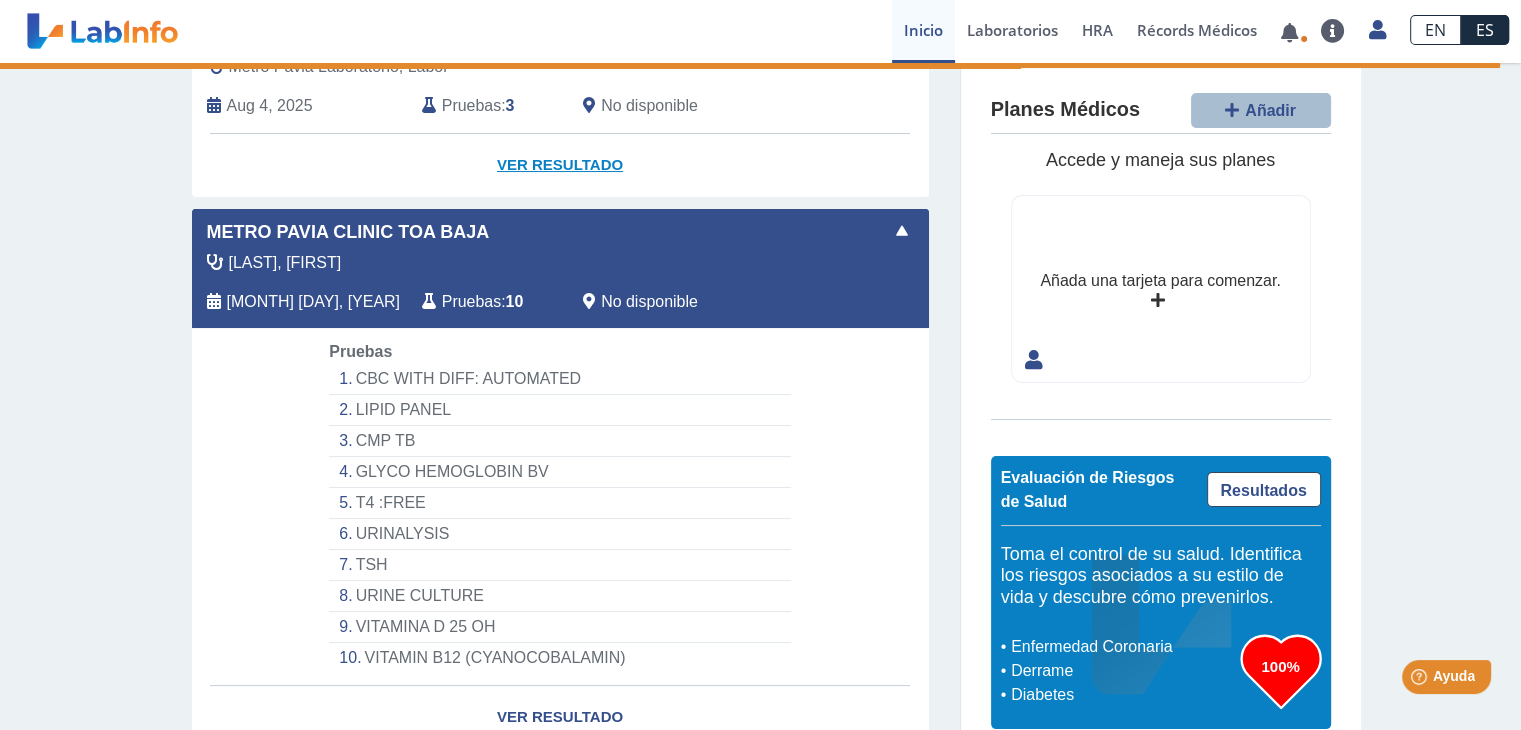 click on "Ver Resultado" 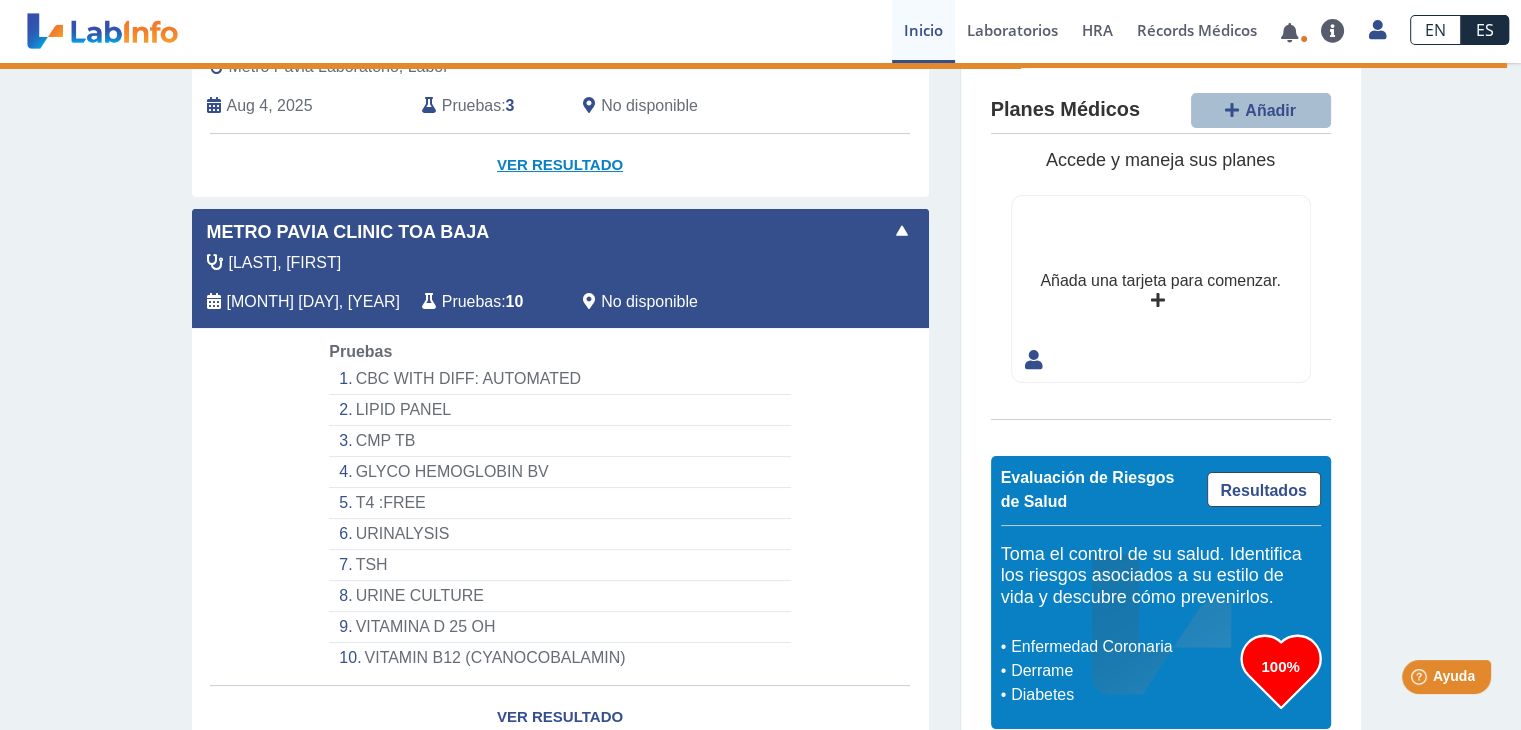 click on "Ver Resultado" 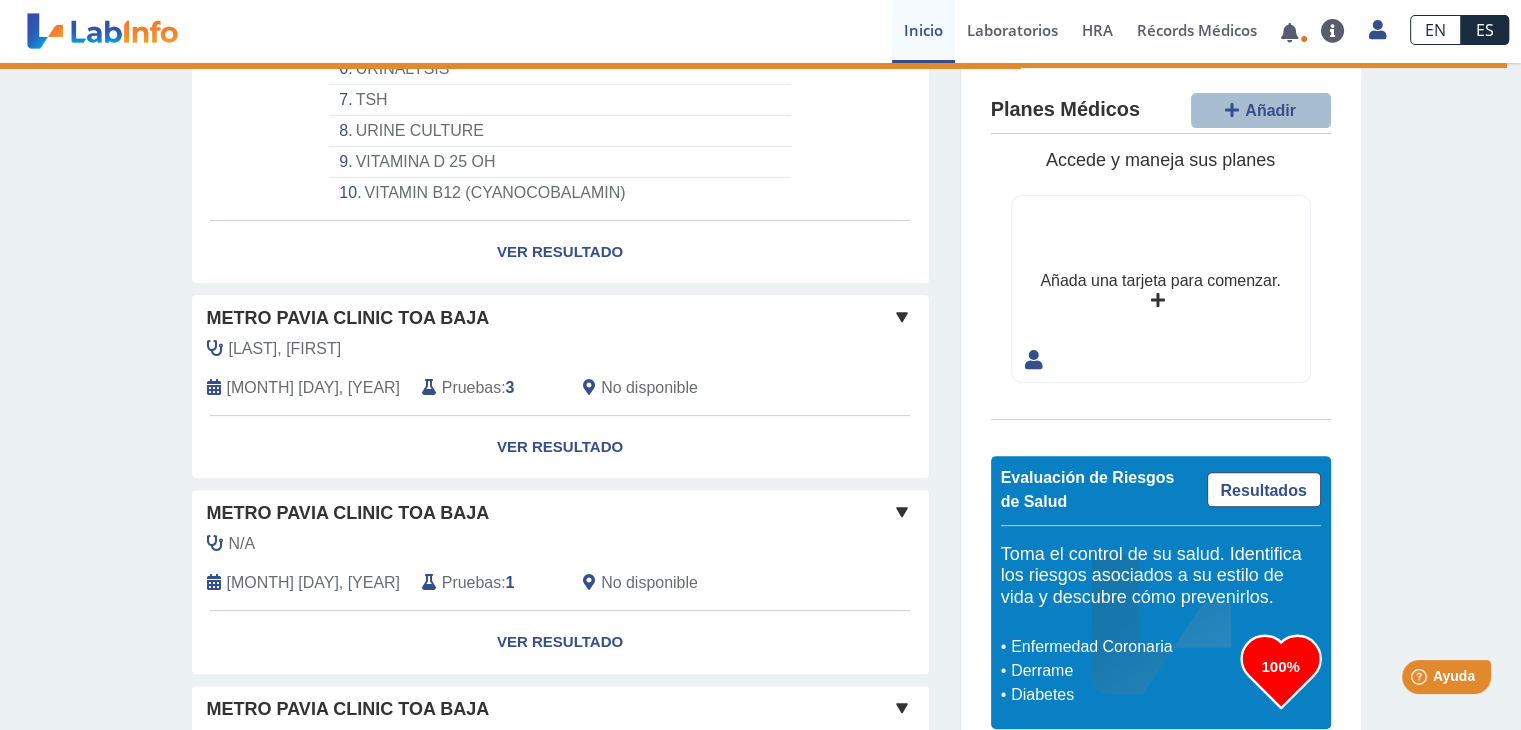scroll, scrollTop: 700, scrollLeft: 0, axis: vertical 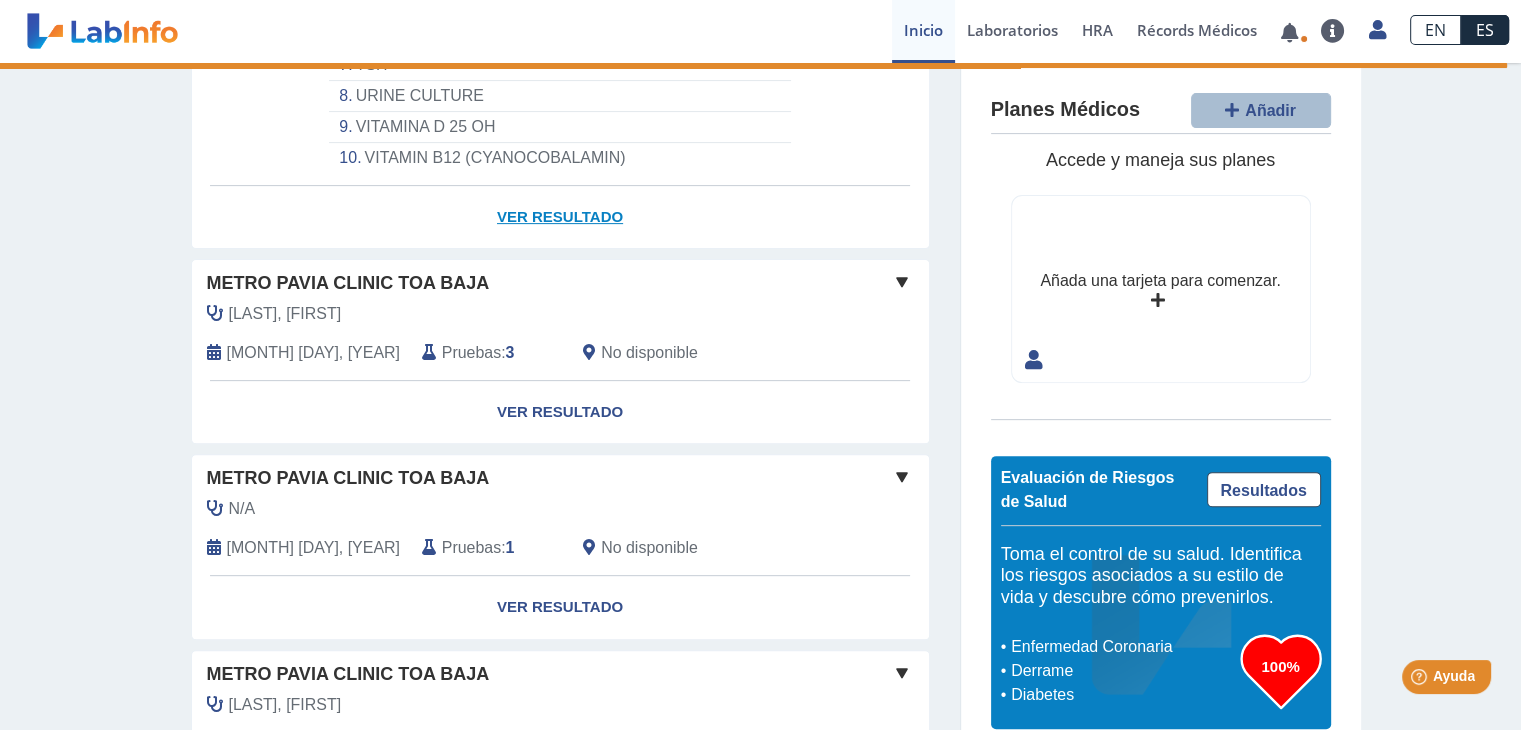 click on "Ver Resultado" 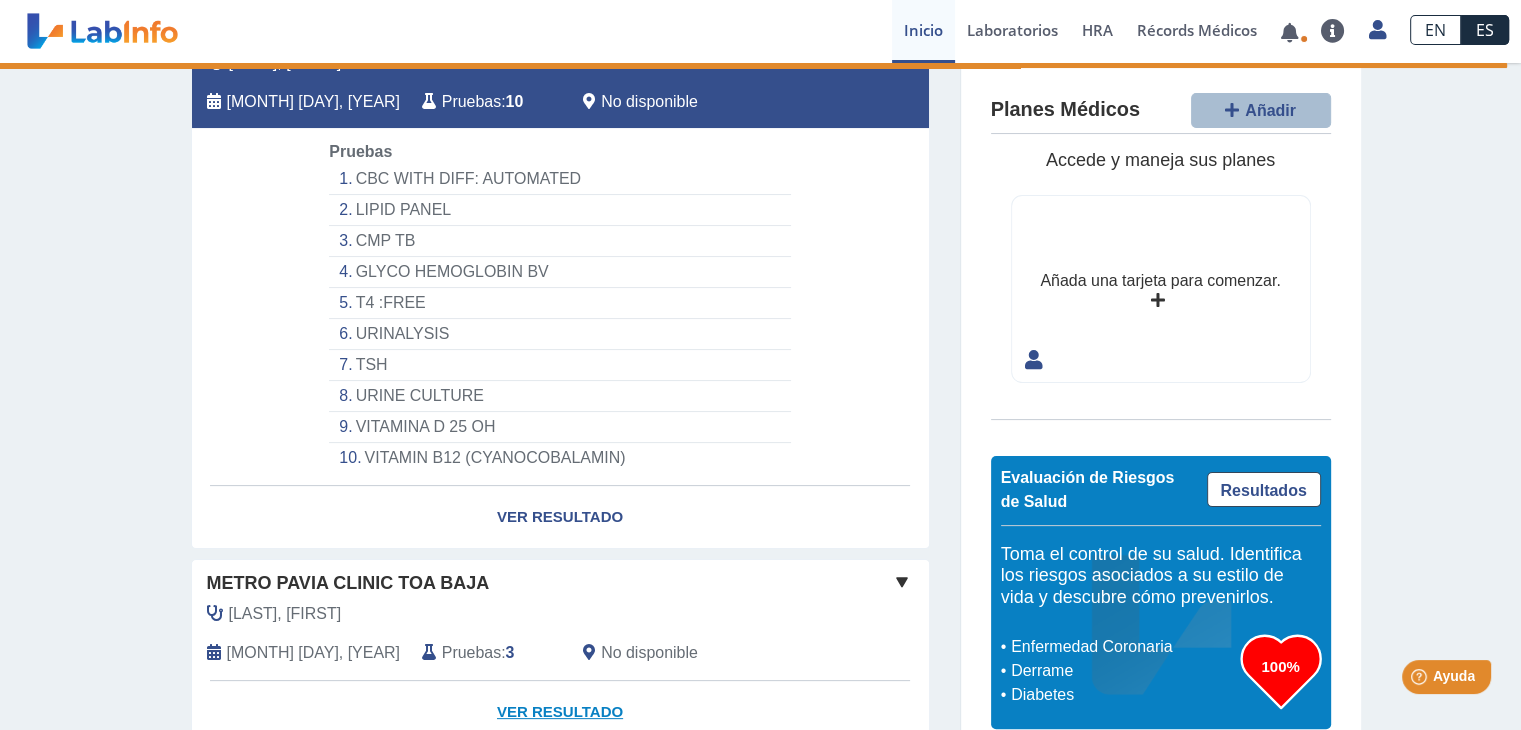 scroll, scrollTop: 100, scrollLeft: 0, axis: vertical 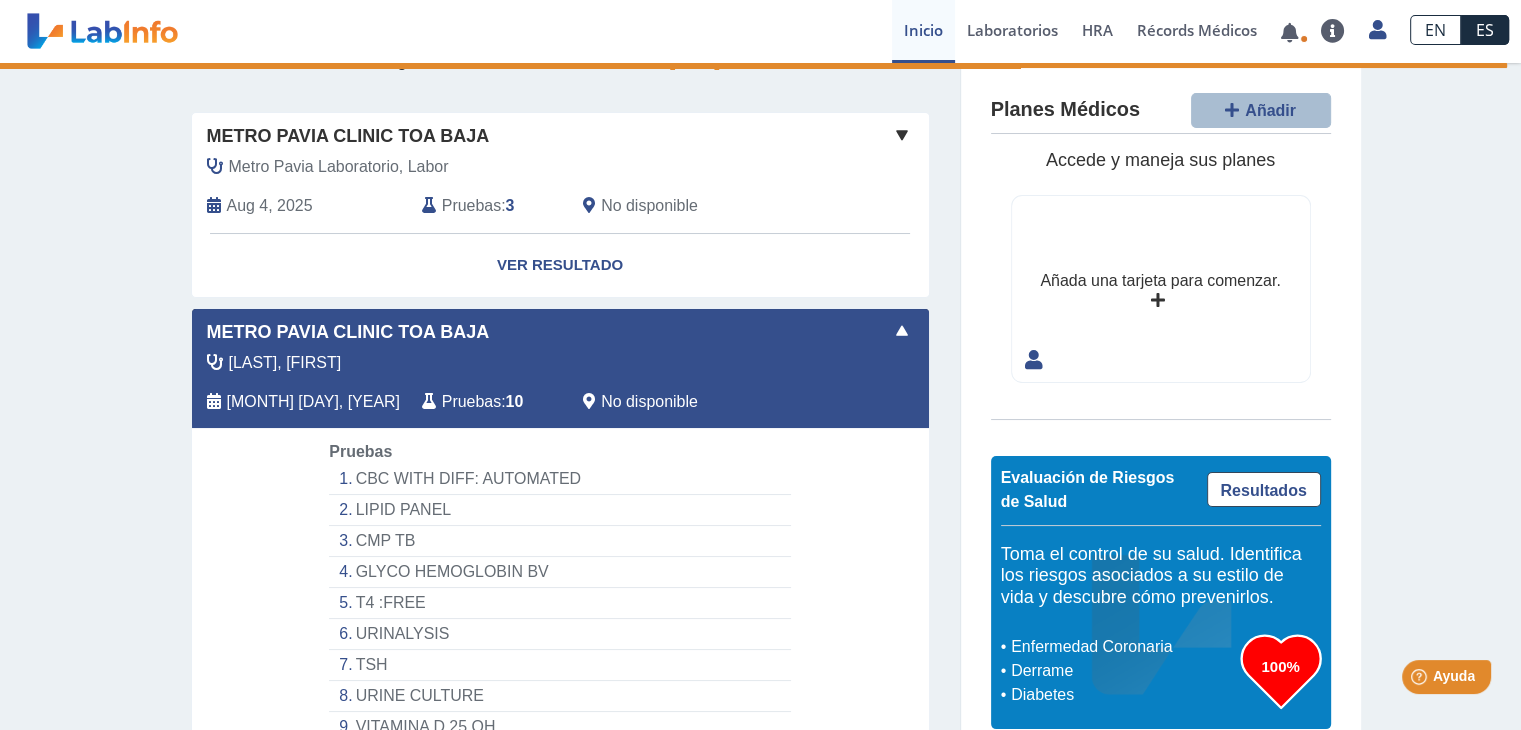 select on "**********" 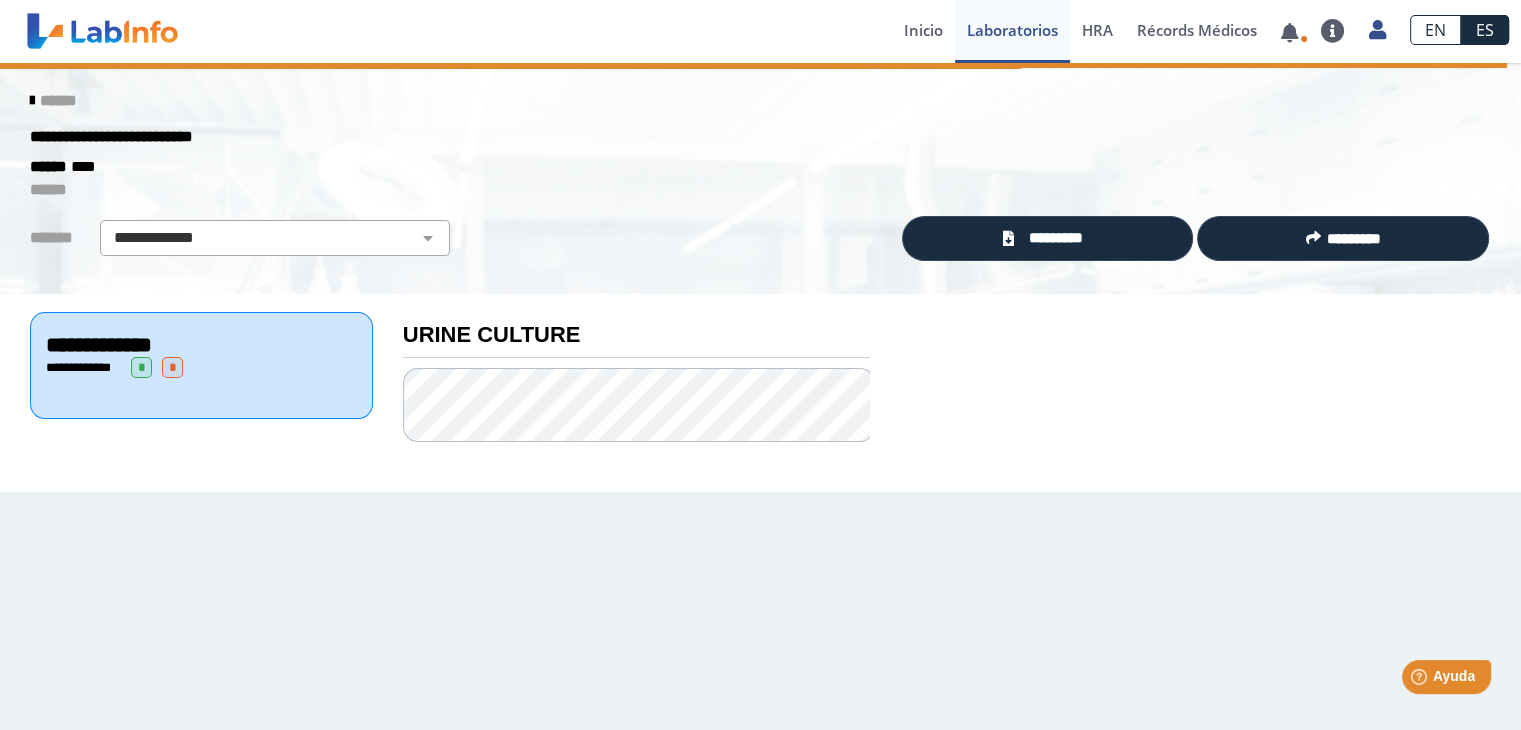 scroll, scrollTop: 0, scrollLeft: 0, axis: both 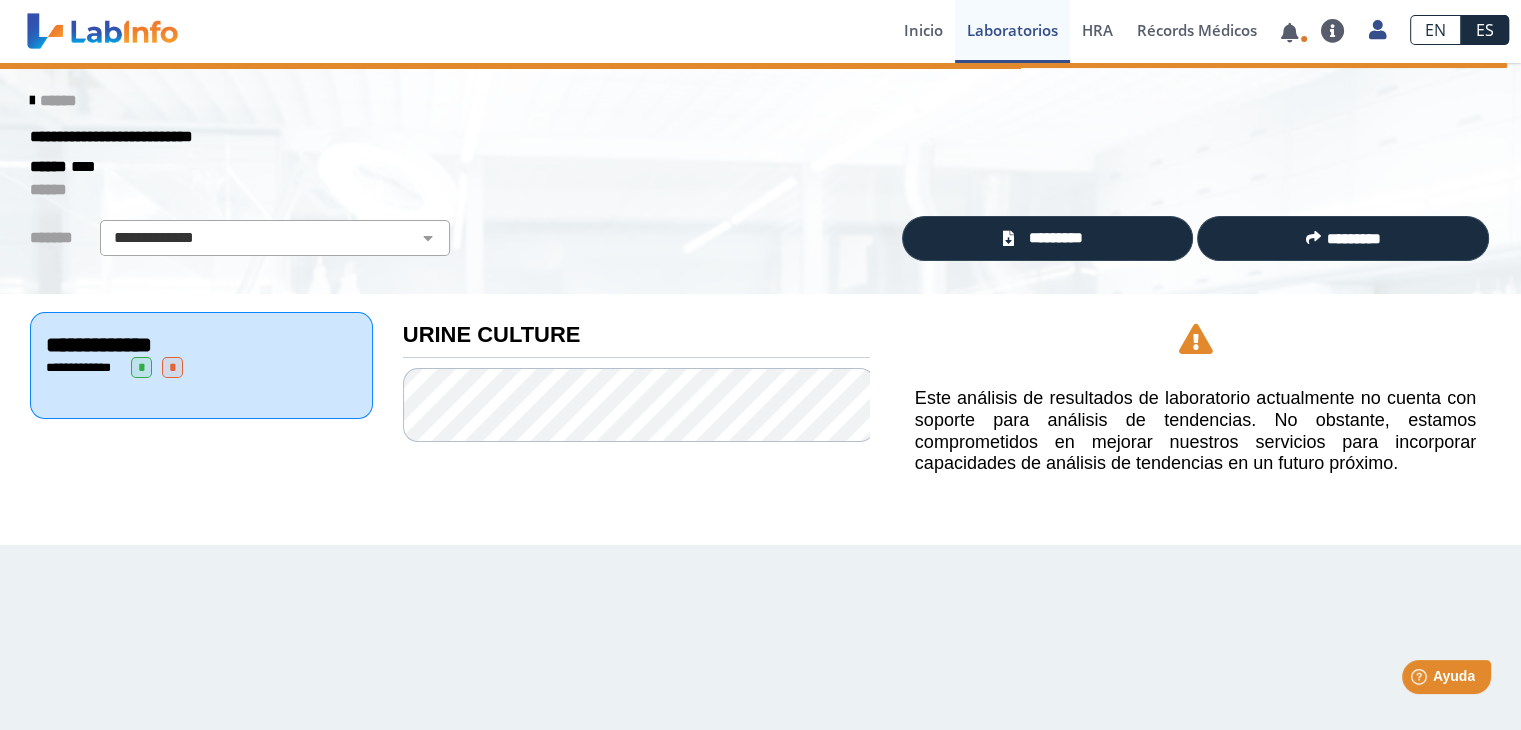 click on "**********" 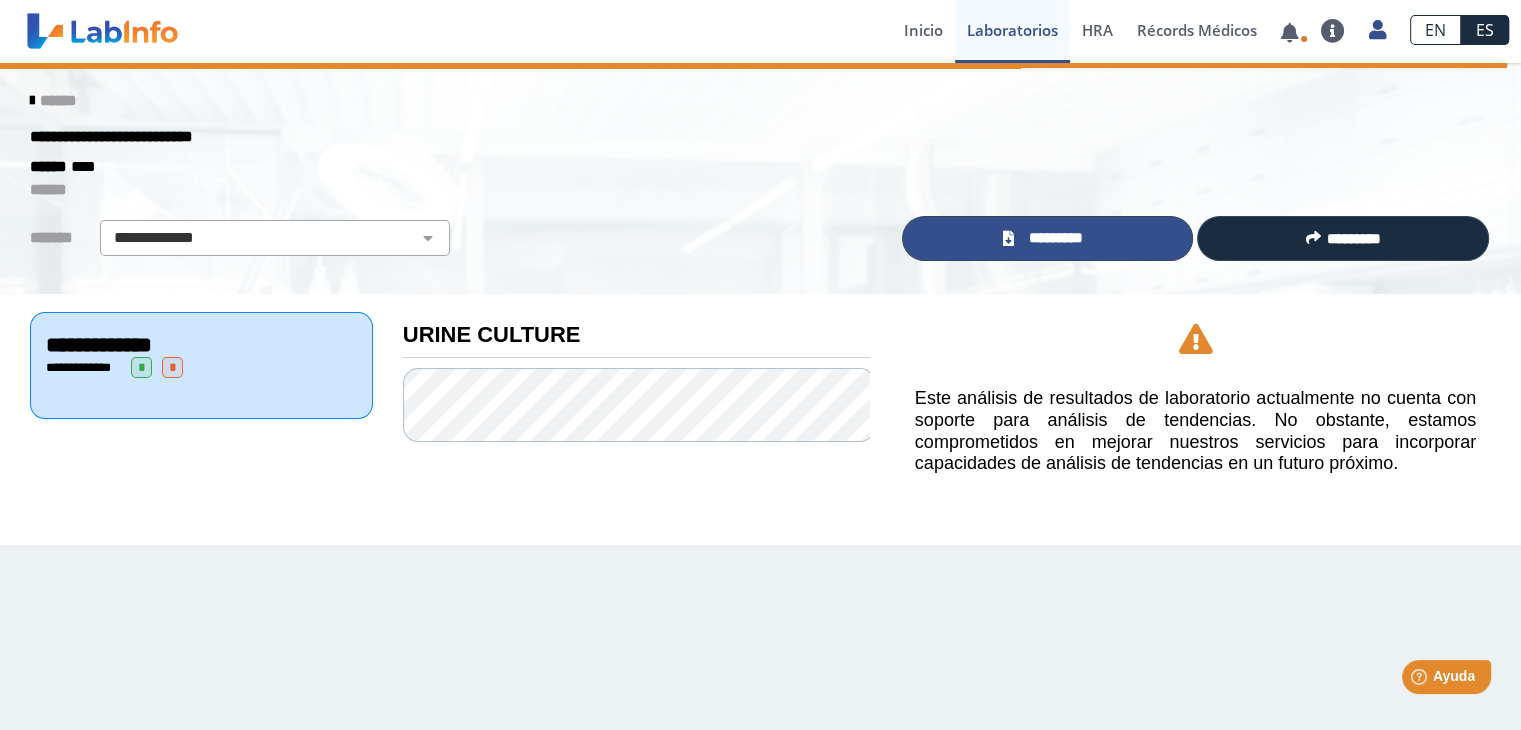 click on "*********" 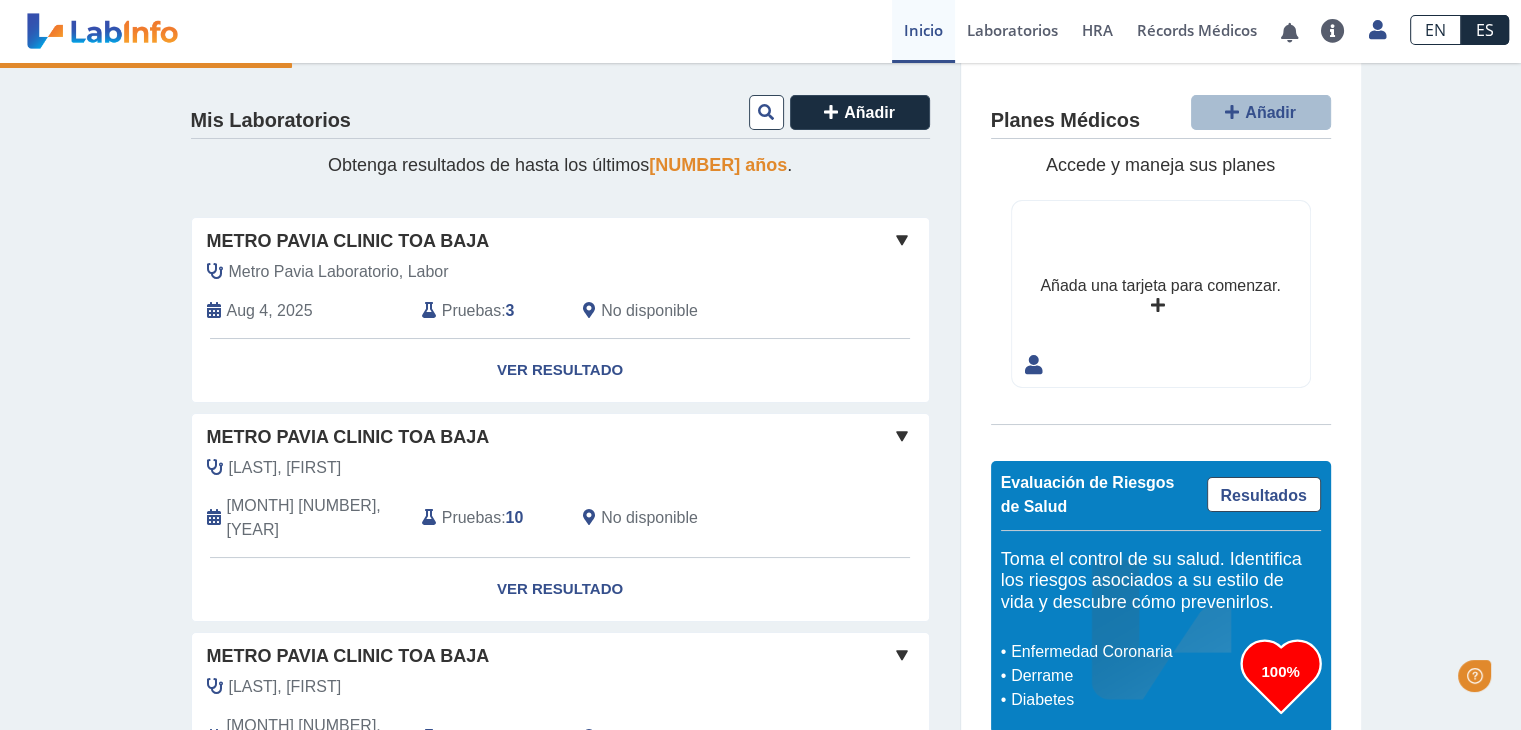 scroll, scrollTop: 0, scrollLeft: 0, axis: both 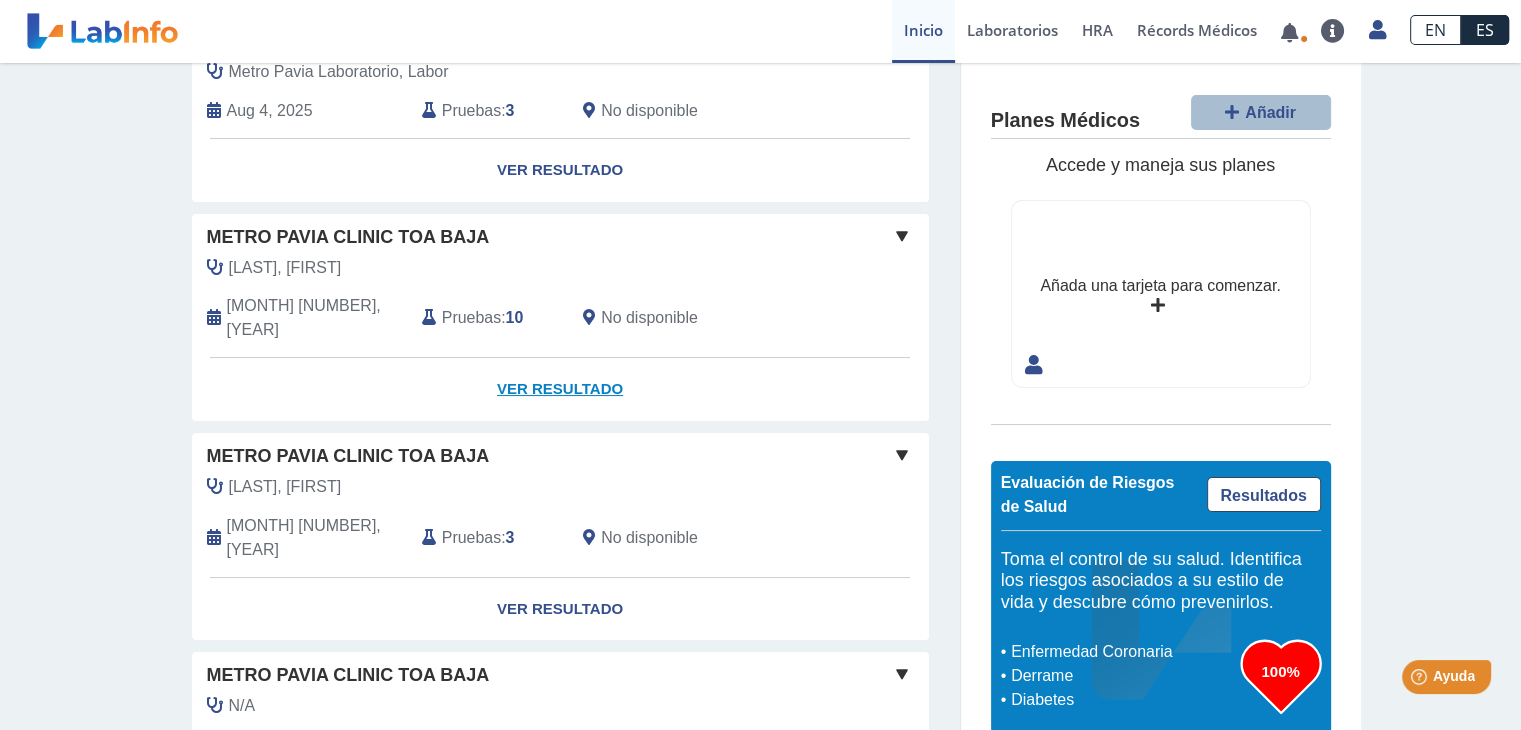 click on "Ver Resultado" 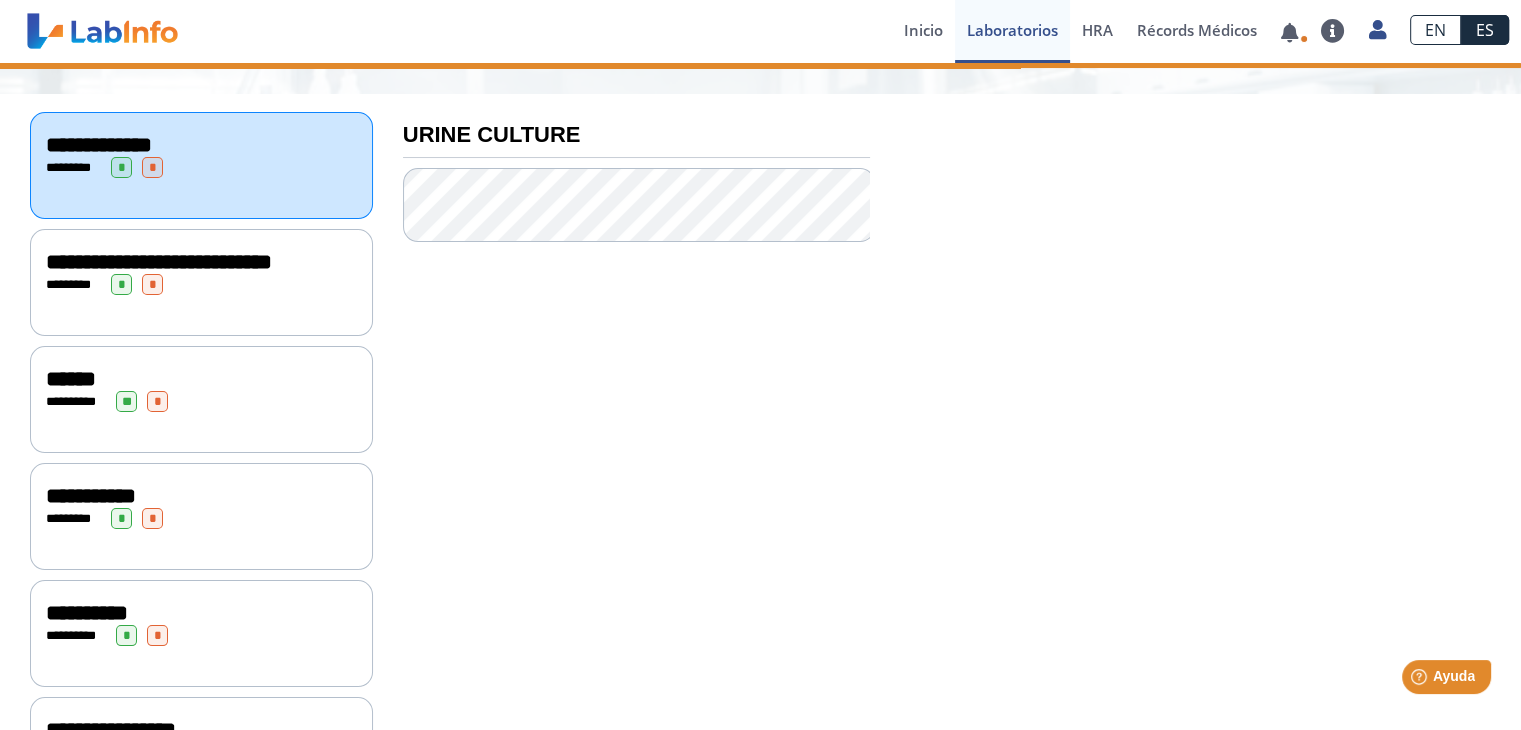 scroll, scrollTop: 0, scrollLeft: 0, axis: both 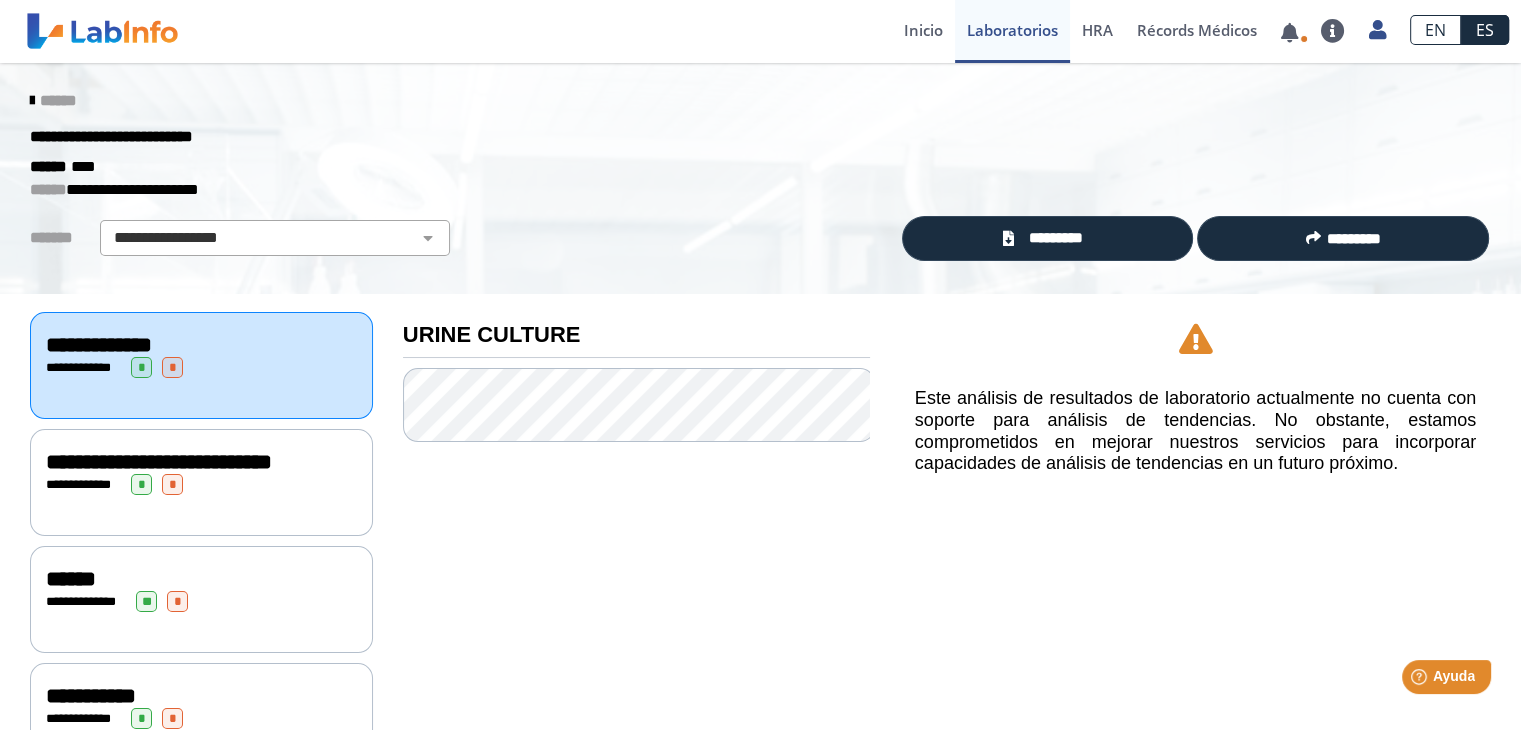 click on "**********" 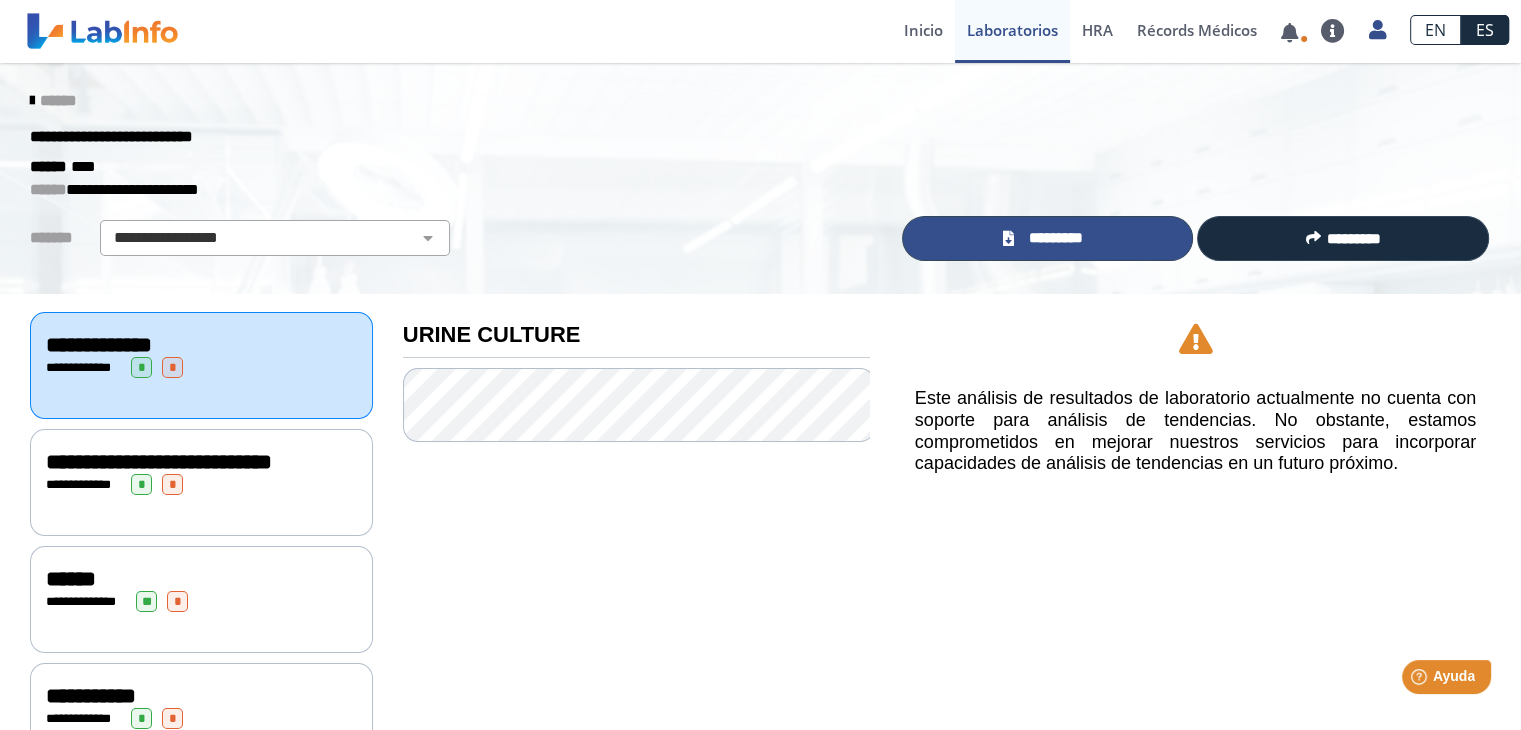 click on "*********" 